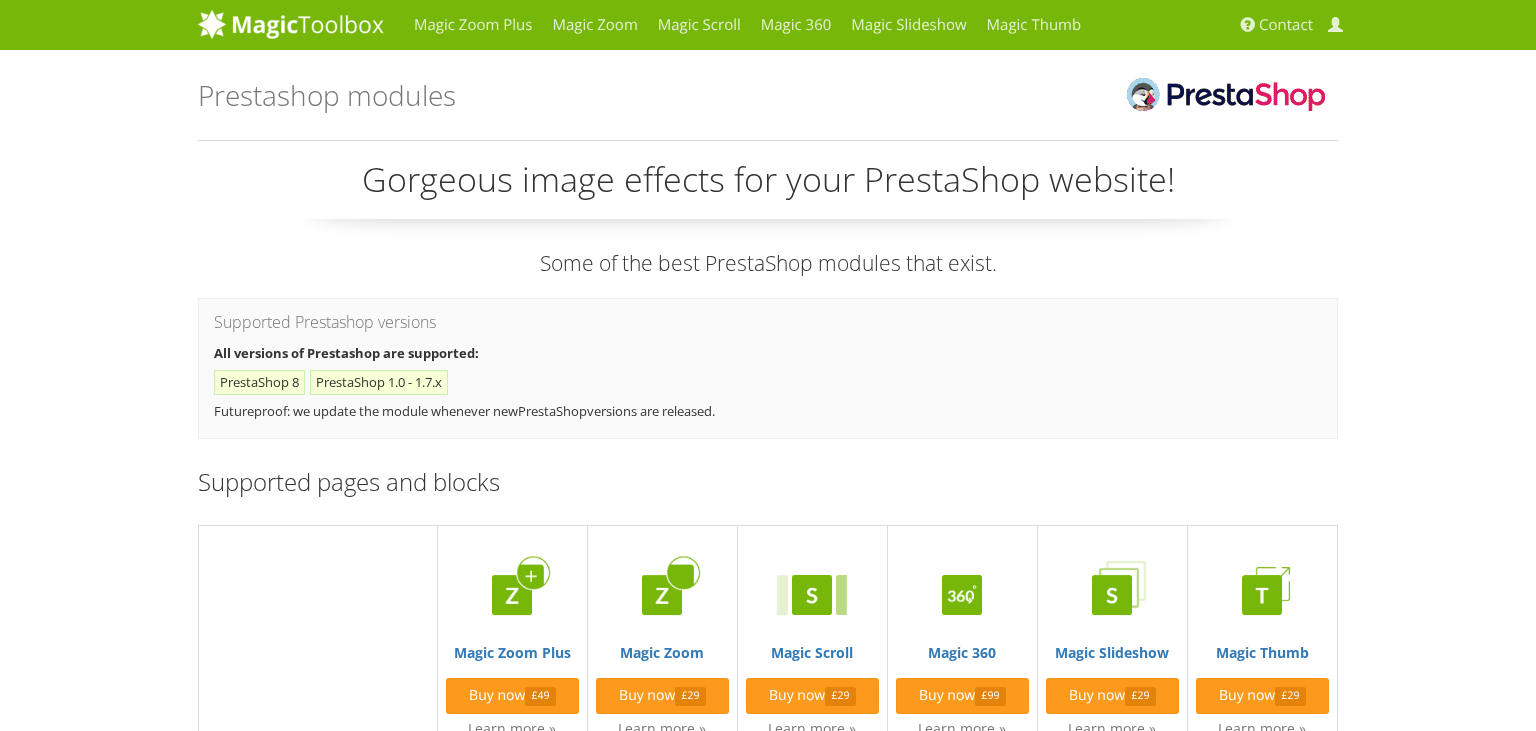 scroll, scrollTop: 0, scrollLeft: 0, axis: both 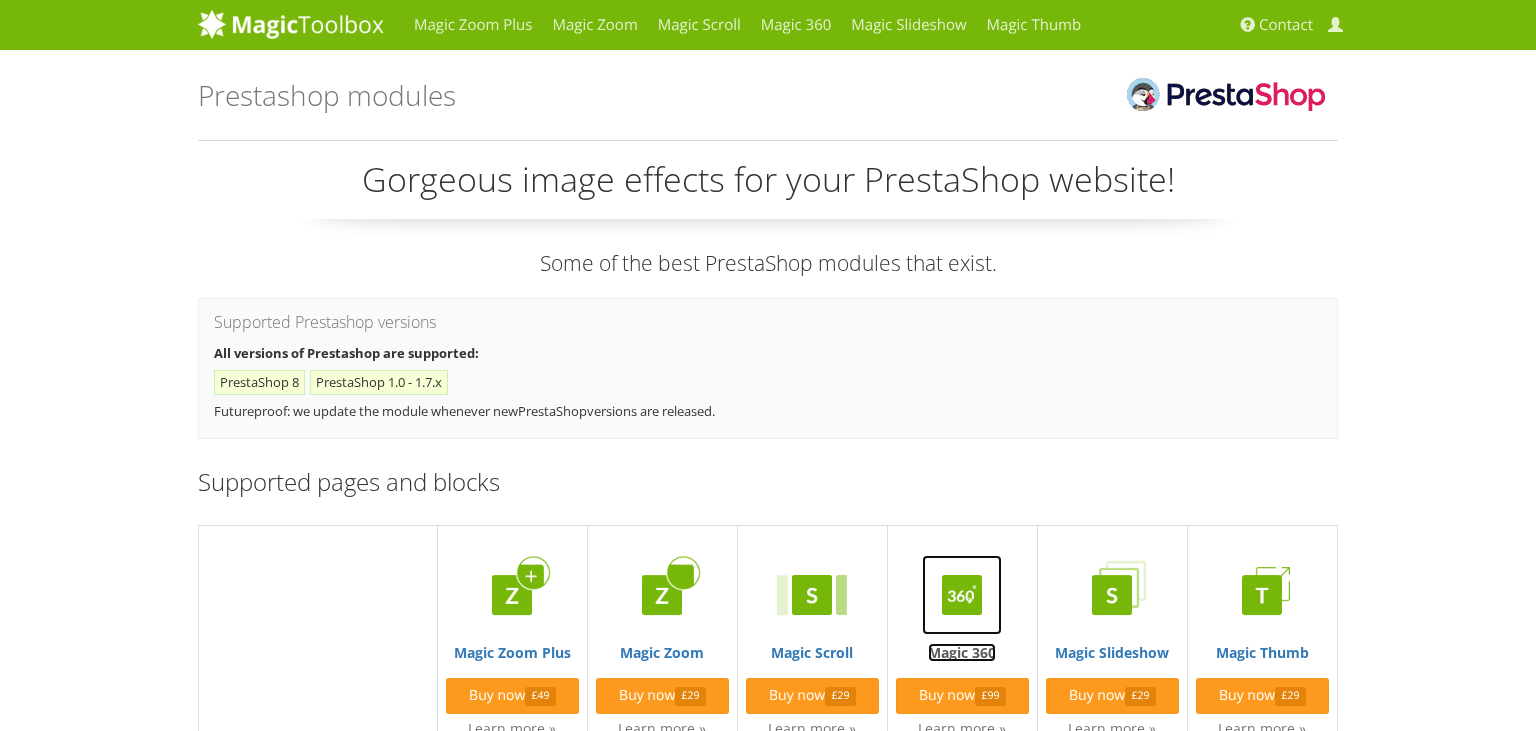 click at bounding box center [962, 595] 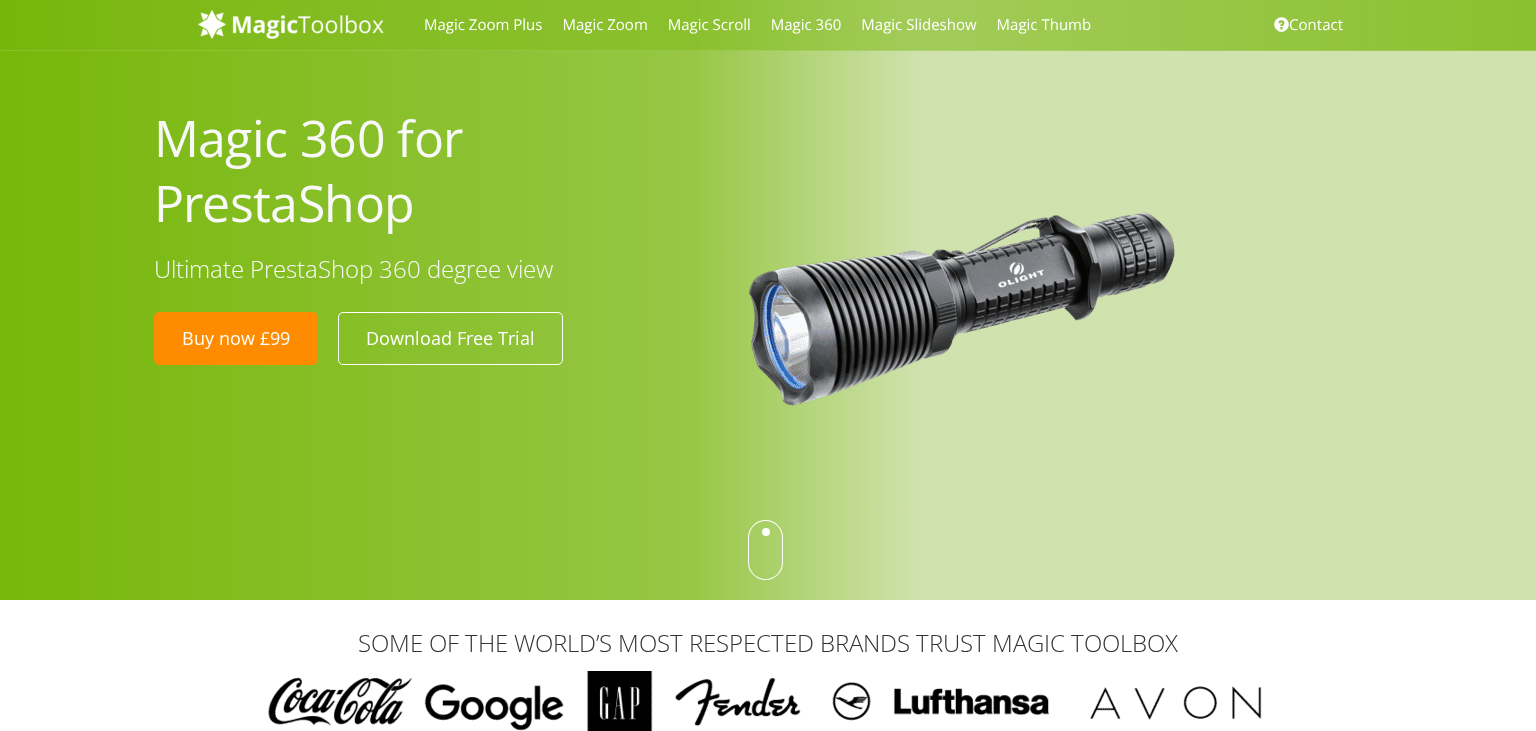 scroll, scrollTop: 0, scrollLeft: 0, axis: both 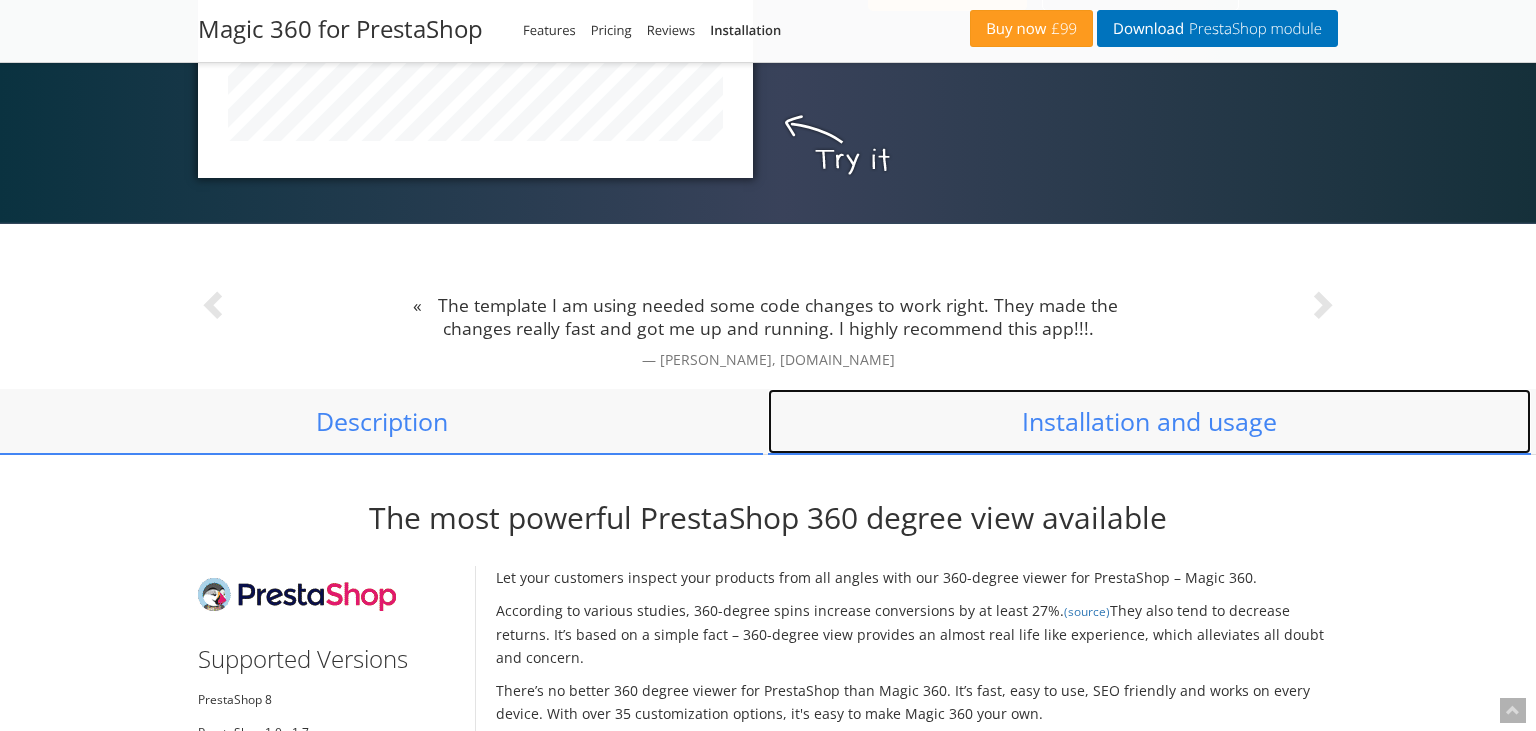 click on "Installation and usage" at bounding box center (1149, 422) 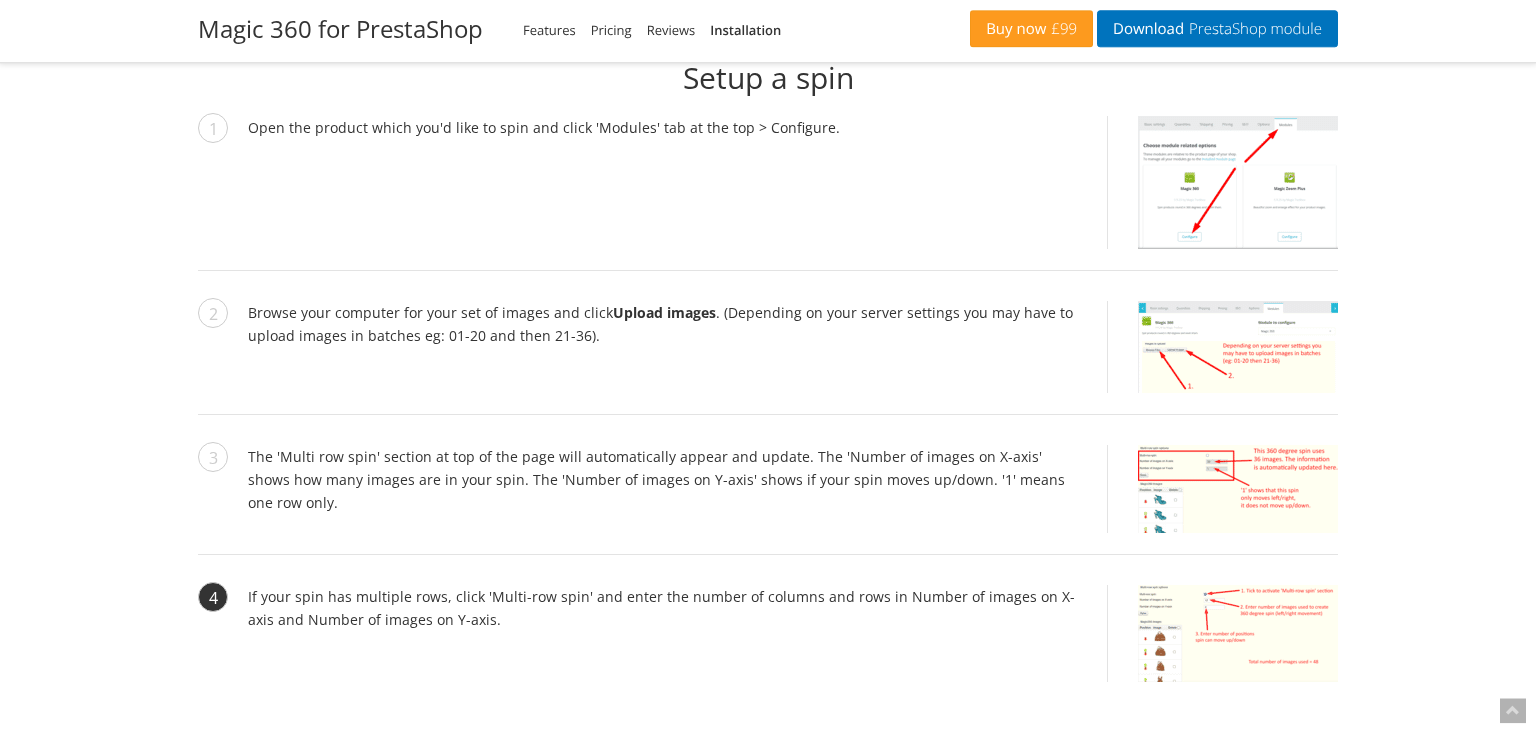scroll, scrollTop: 2493, scrollLeft: 0, axis: vertical 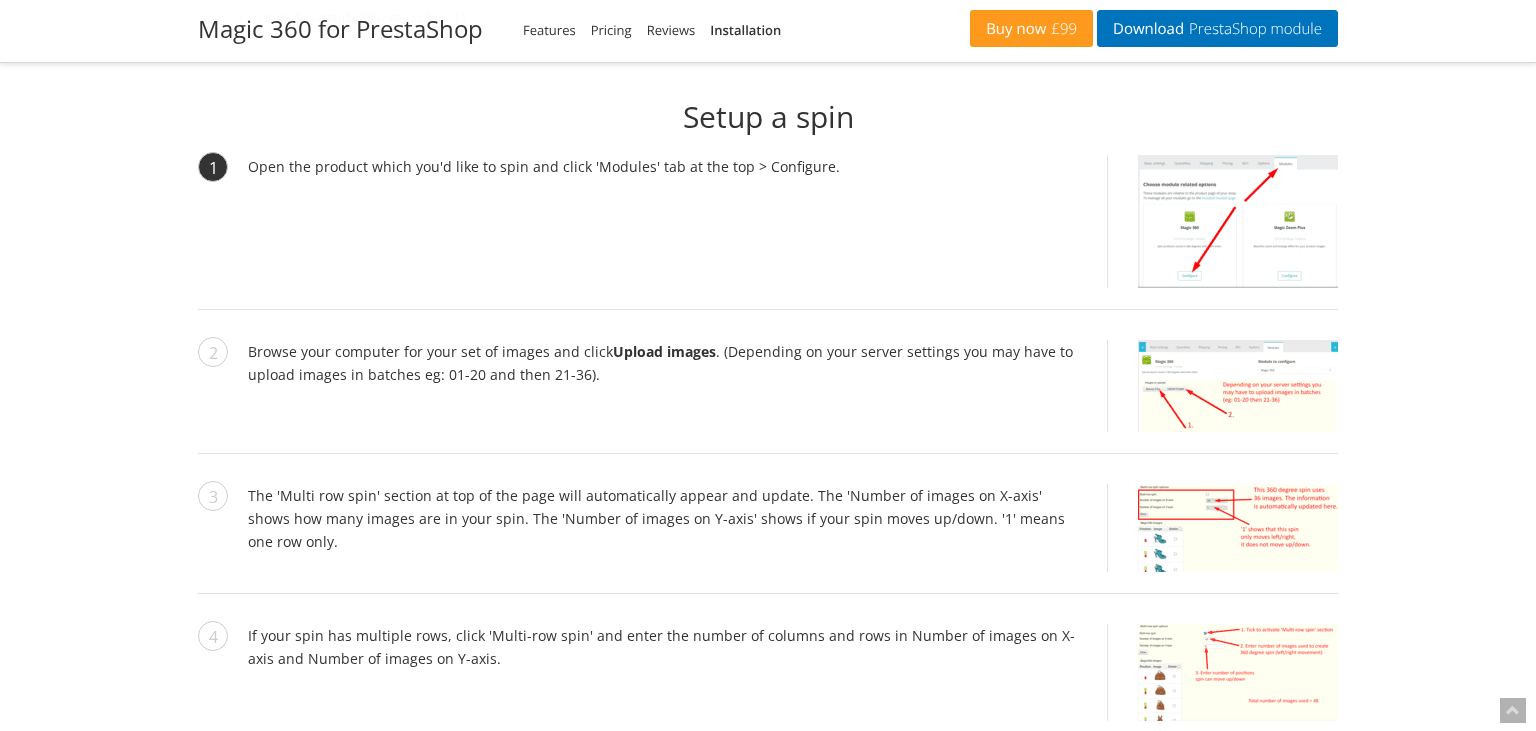 click at bounding box center [1238, 221] 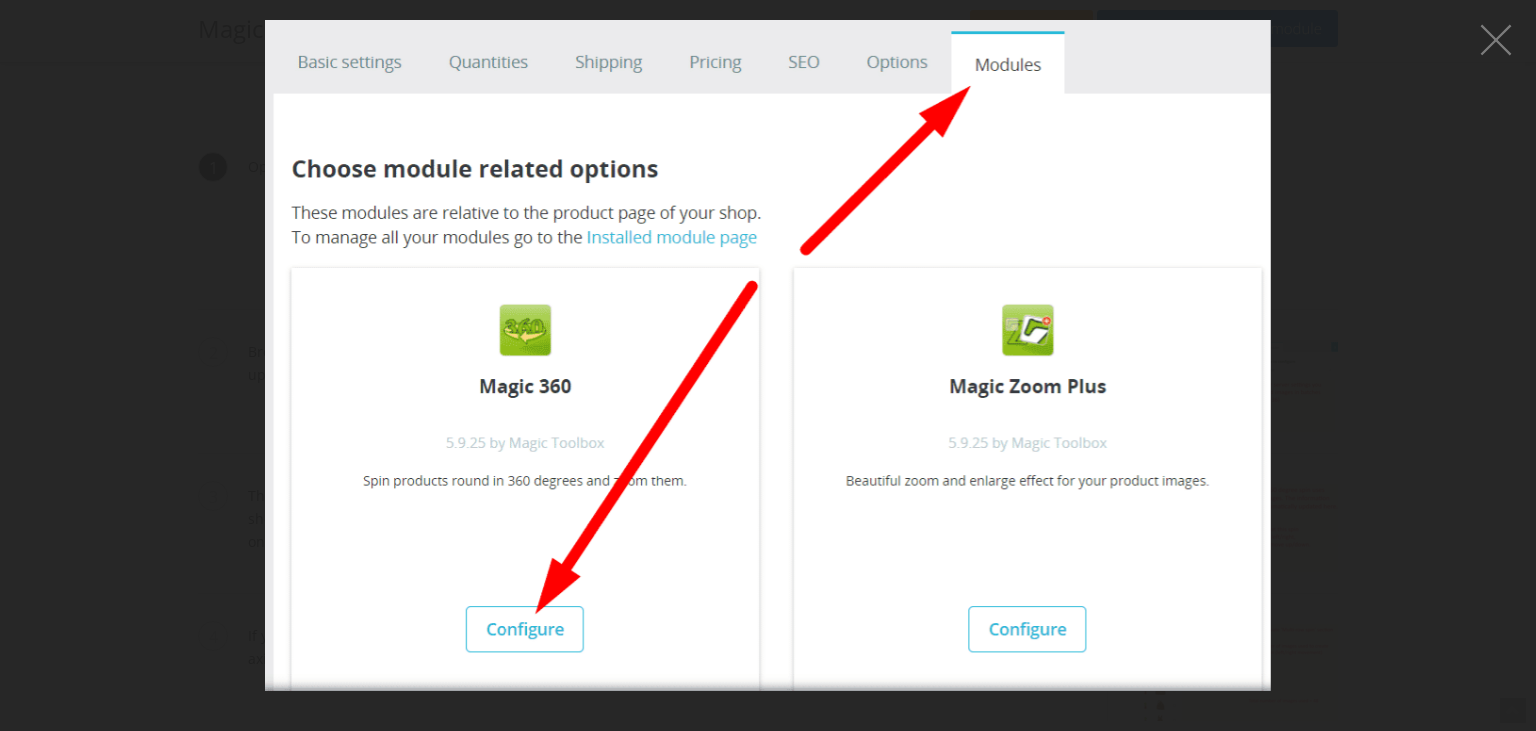 click at bounding box center (768, 355) 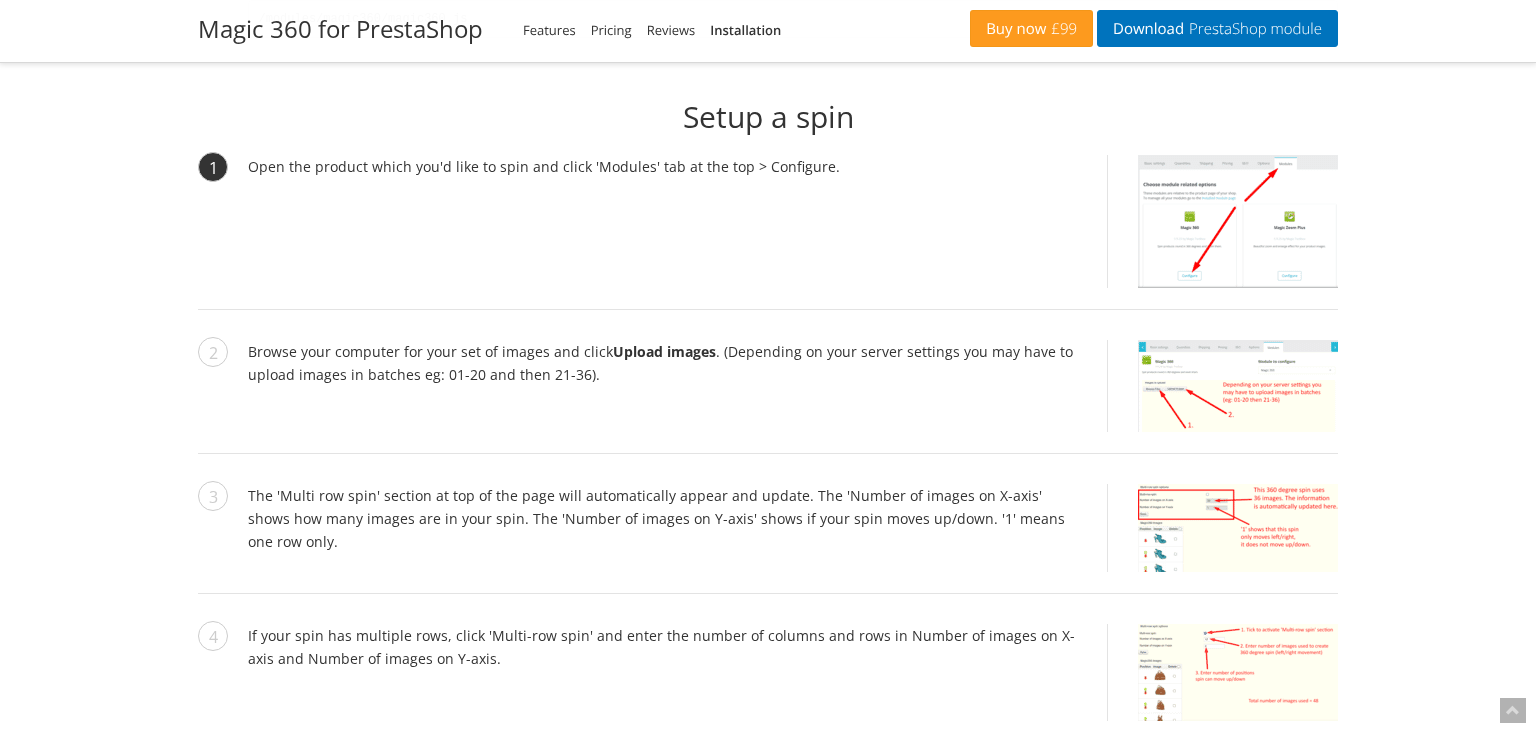 click at bounding box center (1238, 221) 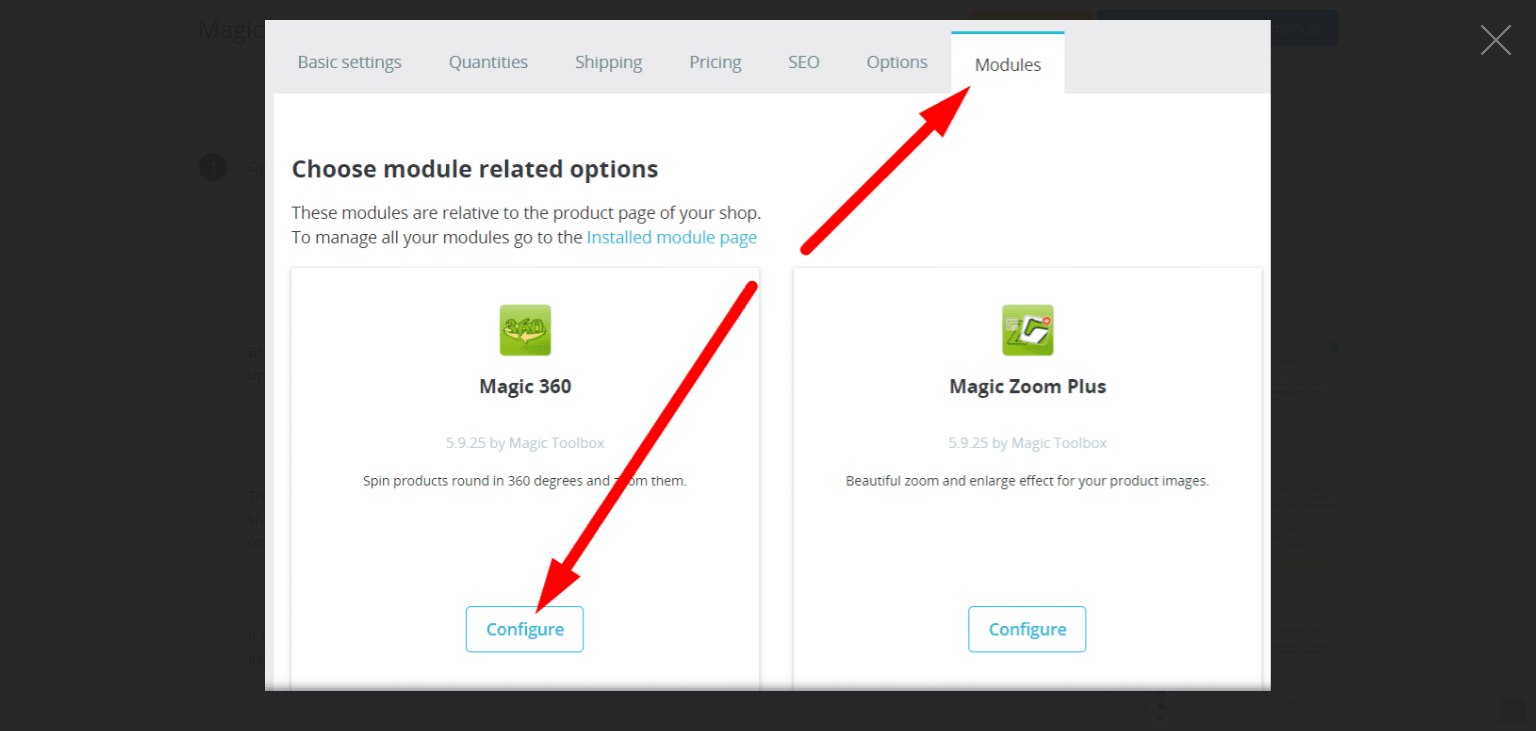click at bounding box center (768, 355) 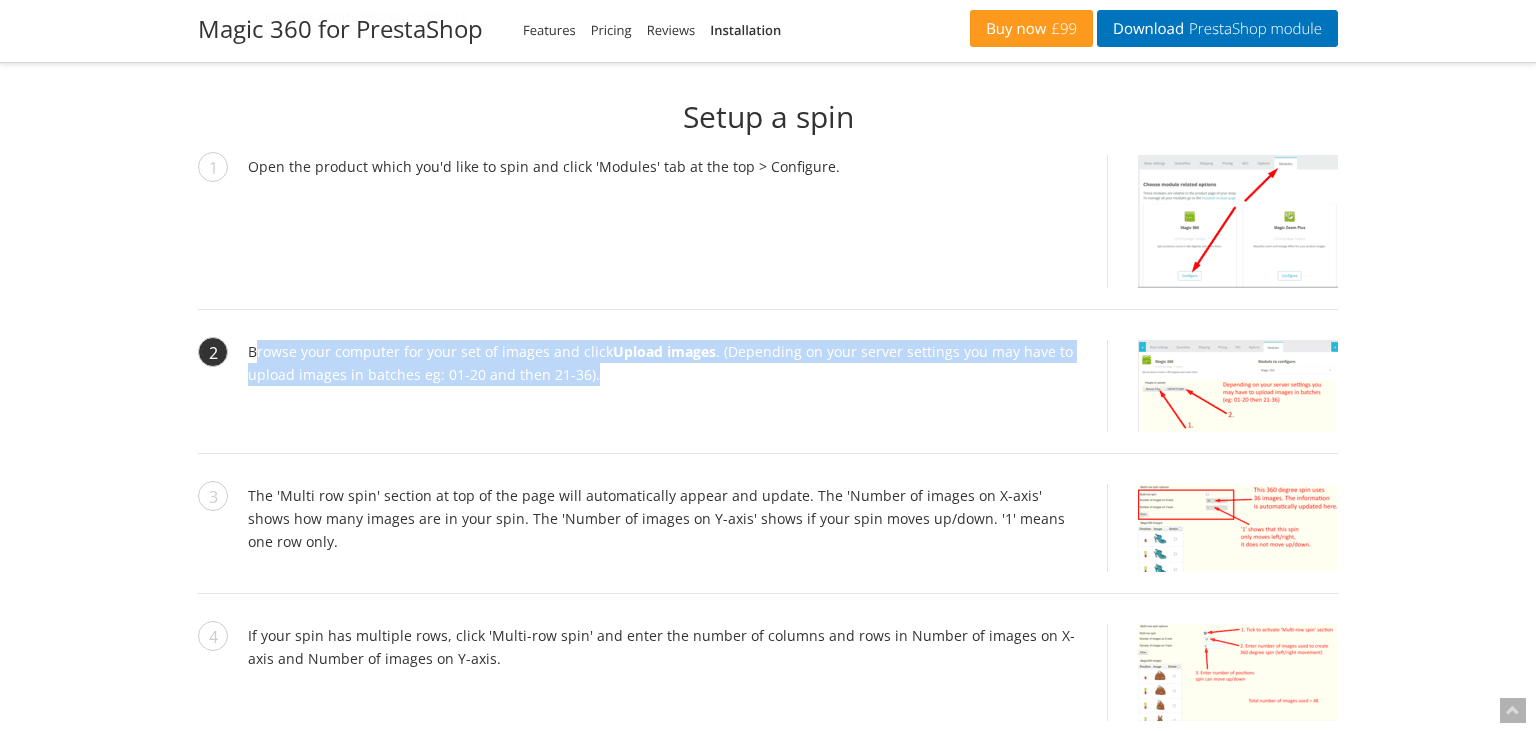 drag, startPoint x: 598, startPoint y: 370, endPoint x: 240, endPoint y: 355, distance: 358.31412 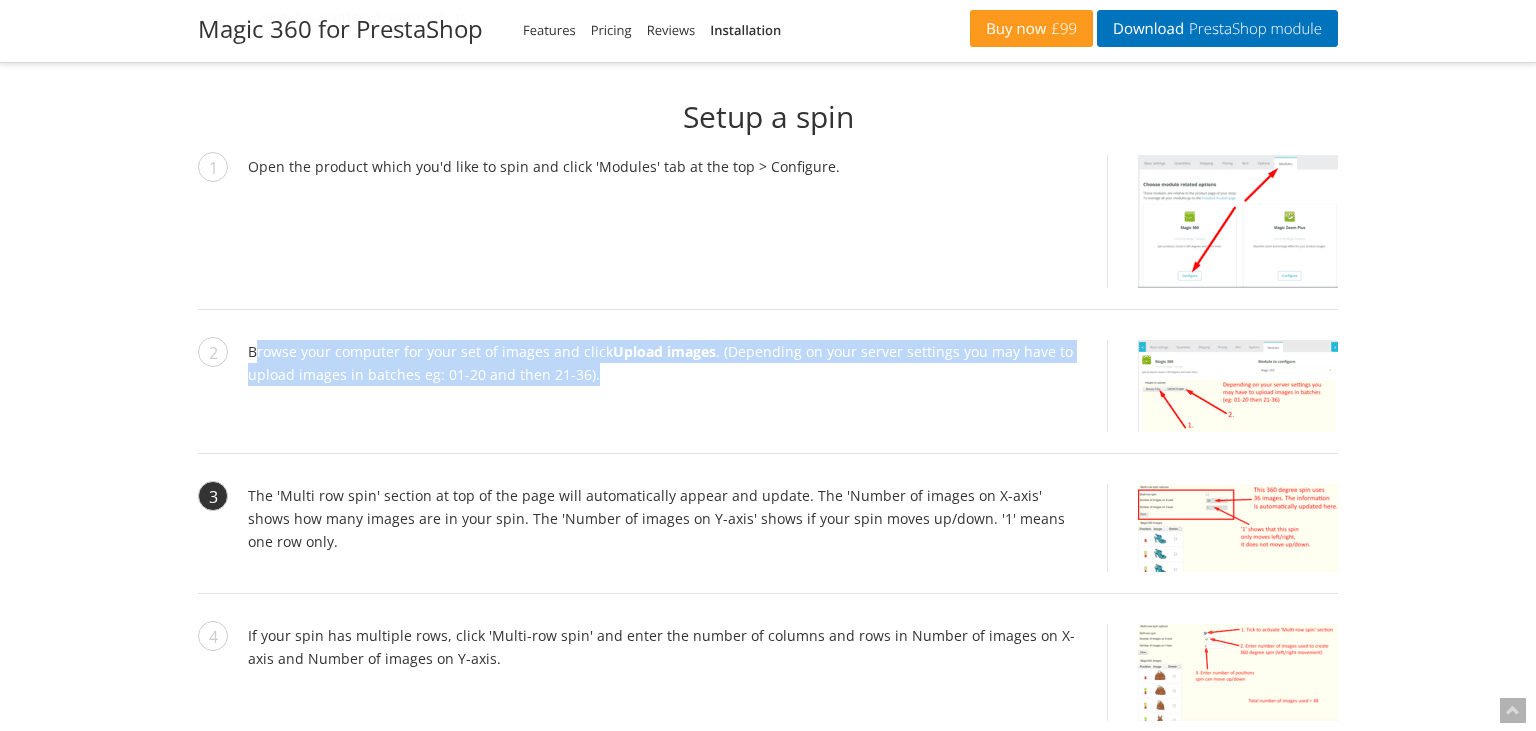 copy on "Browse your computer for your set of images and click  Upload images . (Depending on your server settings you may have to upload images in batches eg: 01-20 and then 21-36)." 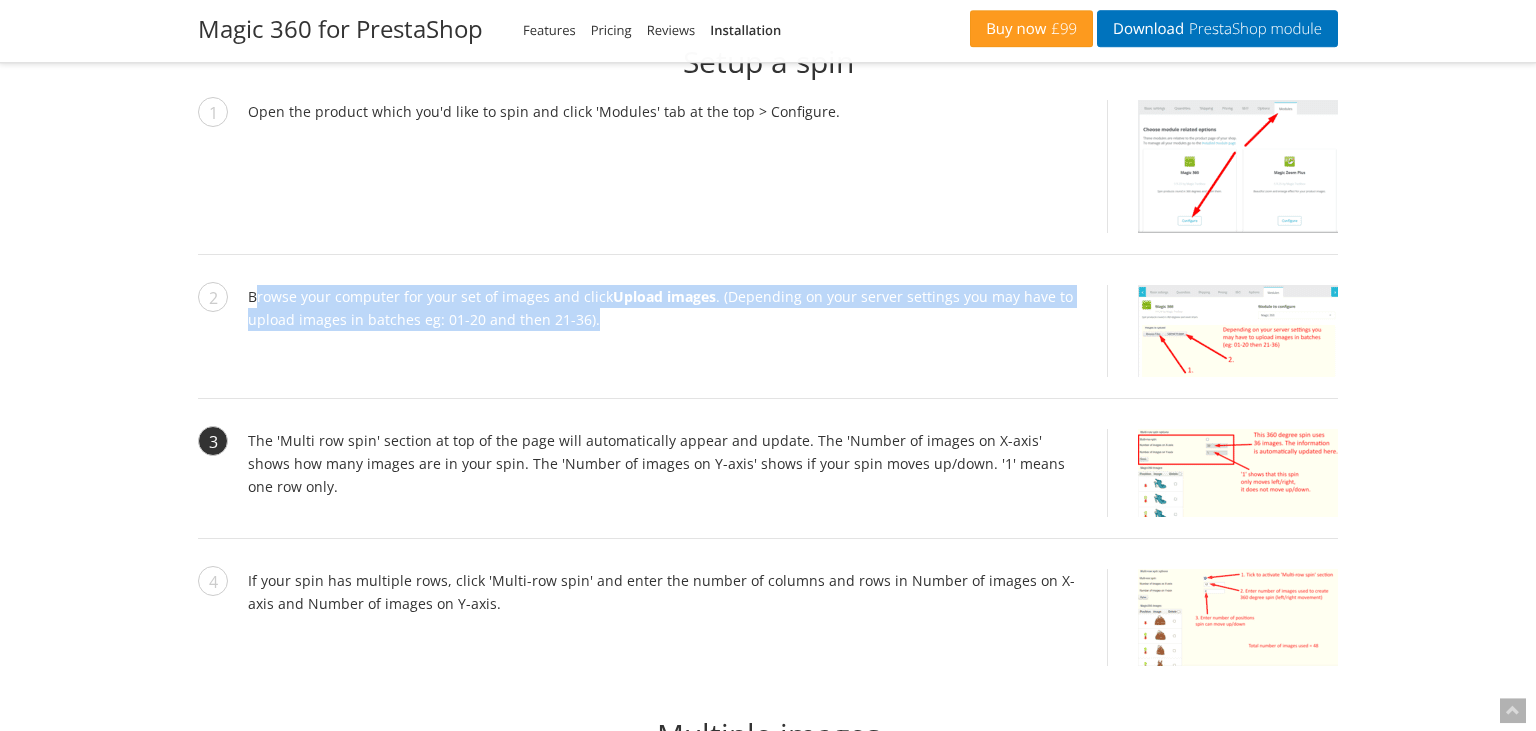 scroll, scrollTop: 2599, scrollLeft: 0, axis: vertical 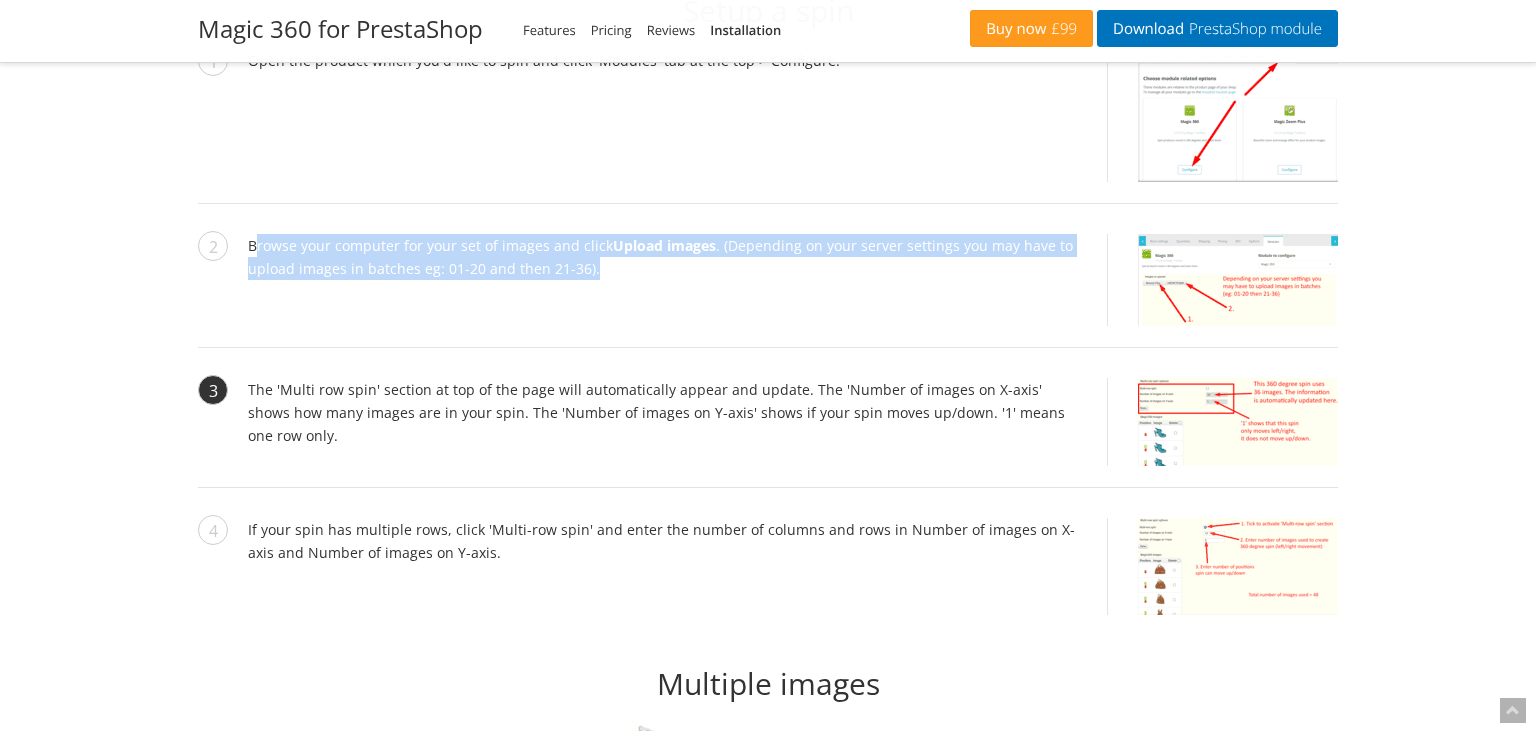 drag, startPoint x: 294, startPoint y: 435, endPoint x: 243, endPoint y: 375, distance: 78.74643 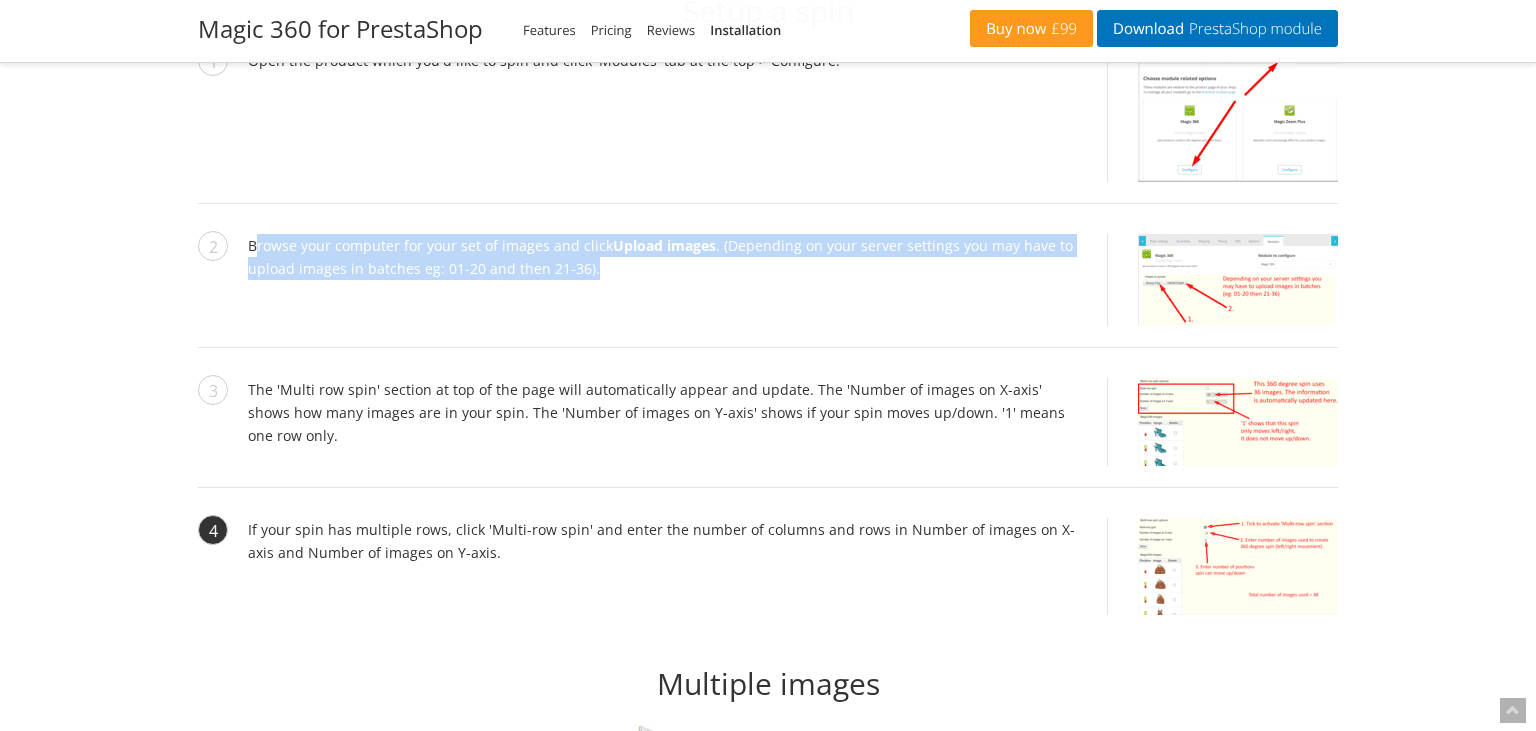 copy on "The 'Multi row spin' section at top of the page will automatically appear and update. The 'Number of images on X-axis' shows how many images are in your spin. The 'Number of images on Y-axis' shows if your spin moves up/down. '1' means one row only." 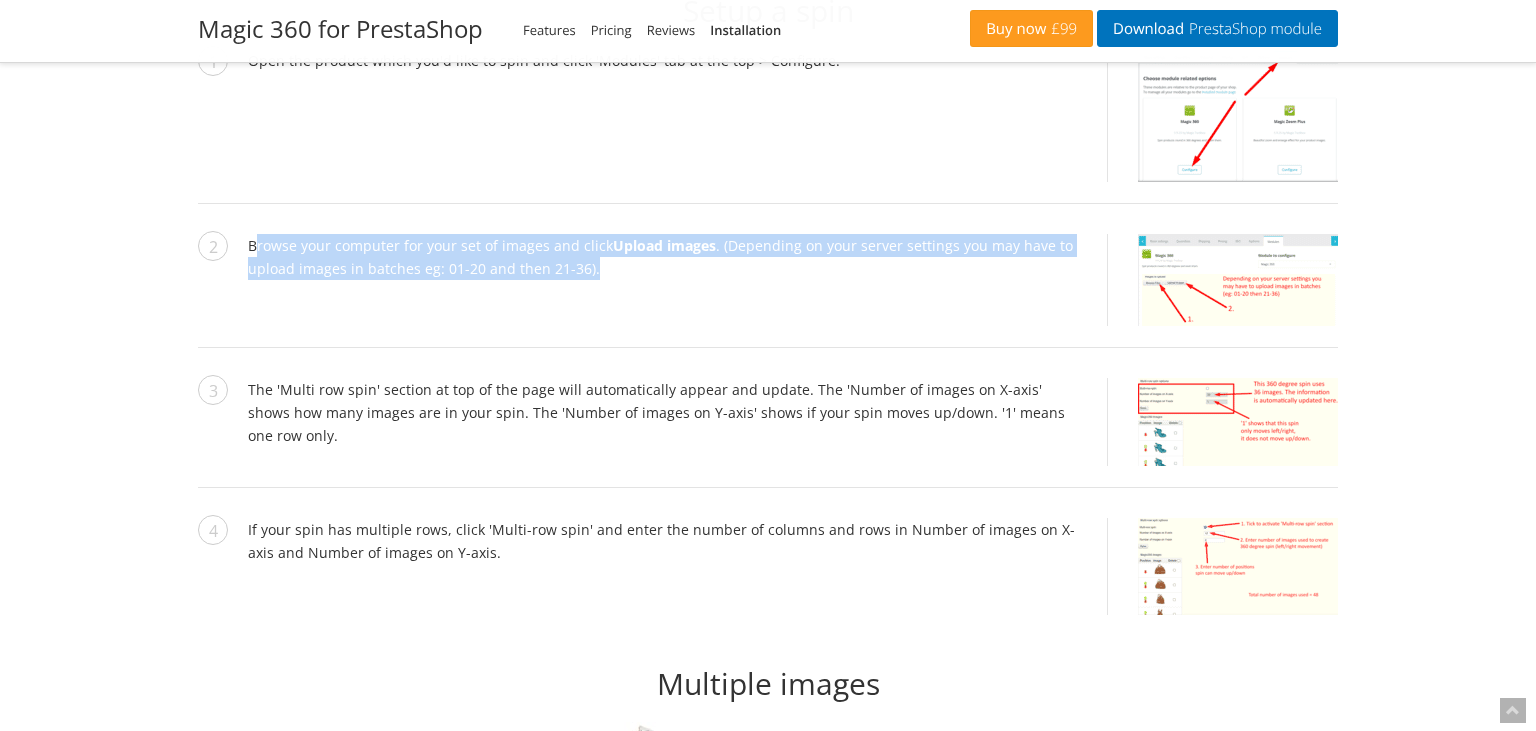copy on "If your spin has multiple rows, click 'Multi-row spin' and enter the number of columns and rows in Number of images on X-axis and Number of images on Y-axis." 